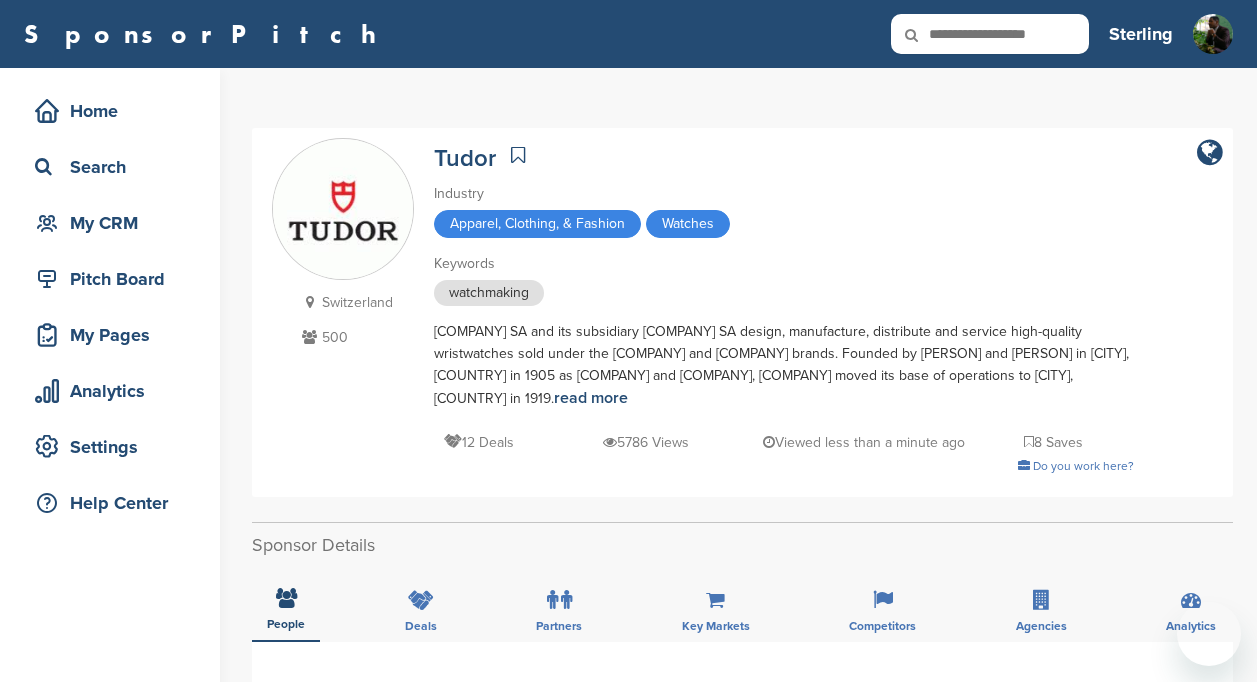 scroll, scrollTop: 0, scrollLeft: 0, axis: both 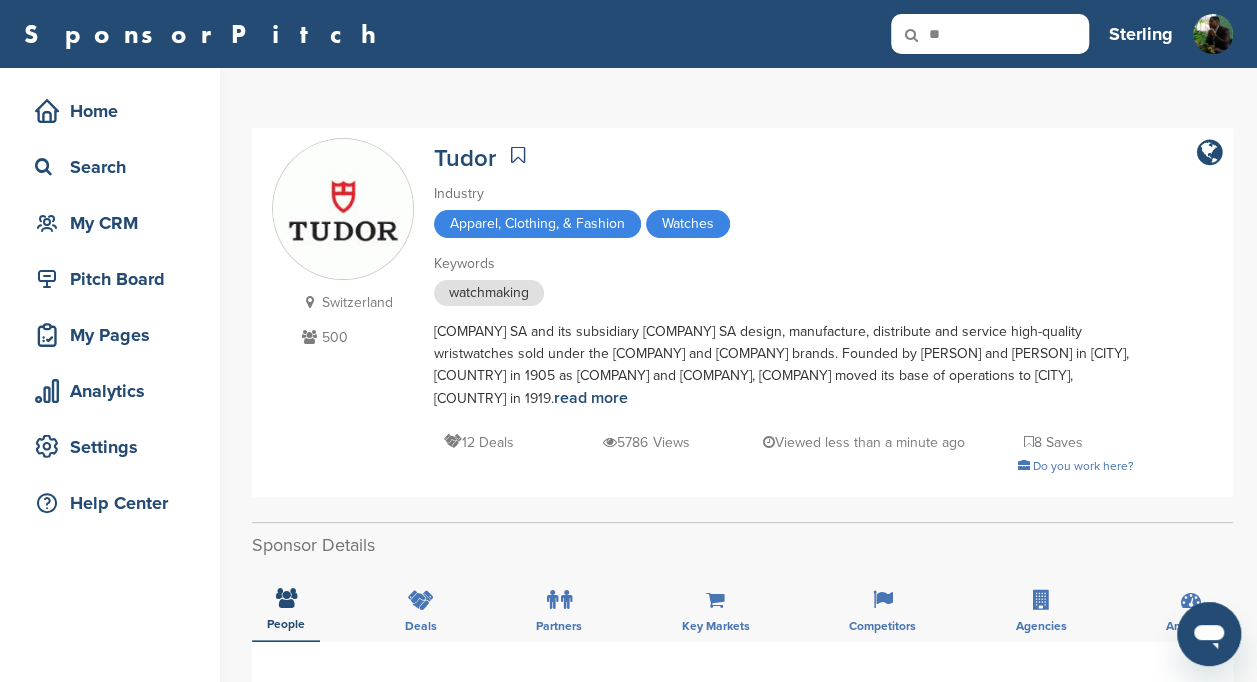 type on "*" 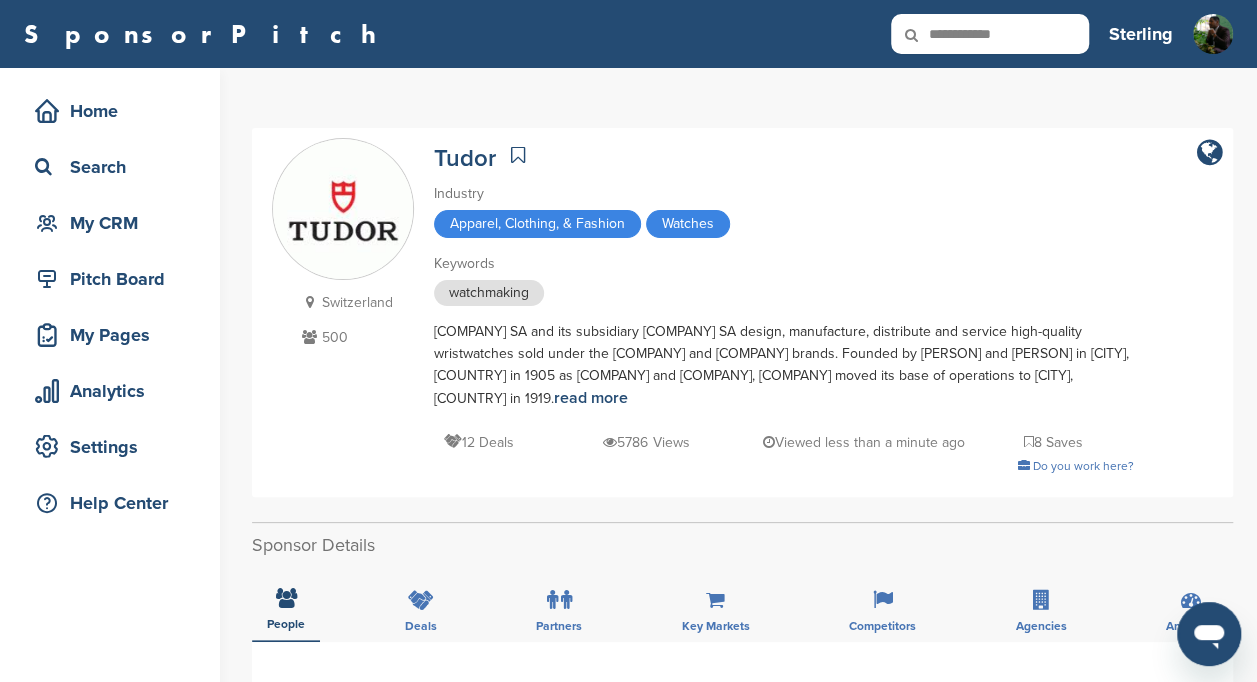 type on "**********" 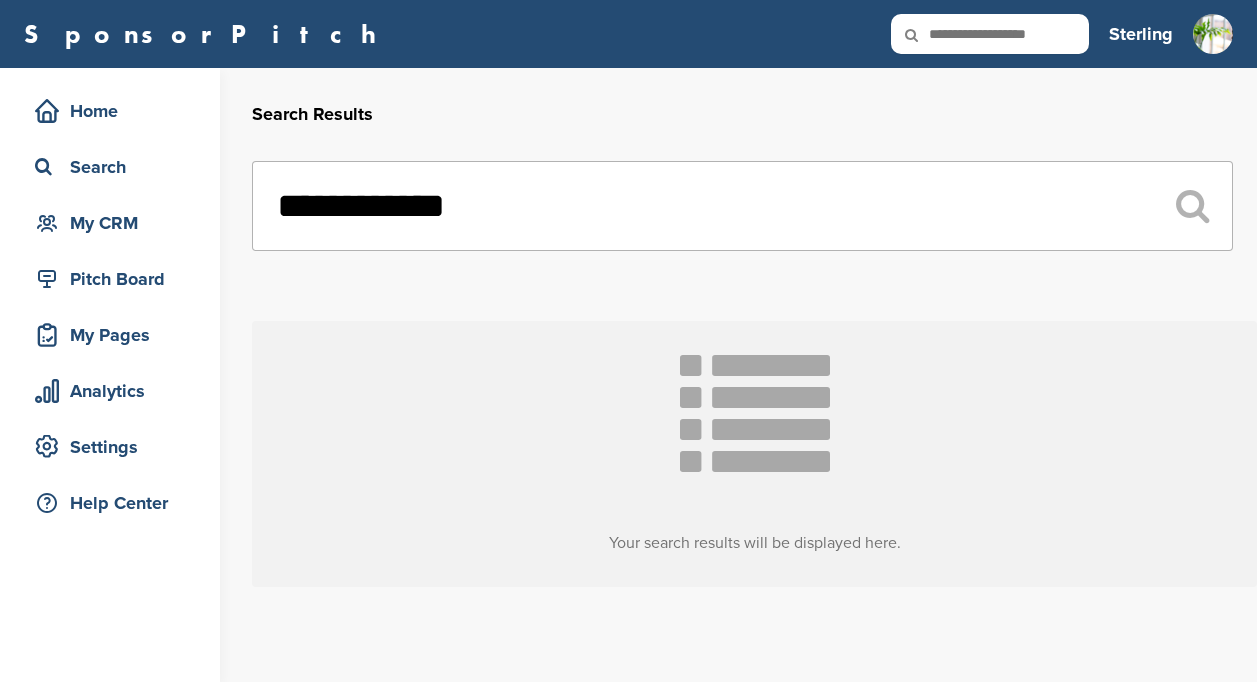 scroll, scrollTop: 0, scrollLeft: 0, axis: both 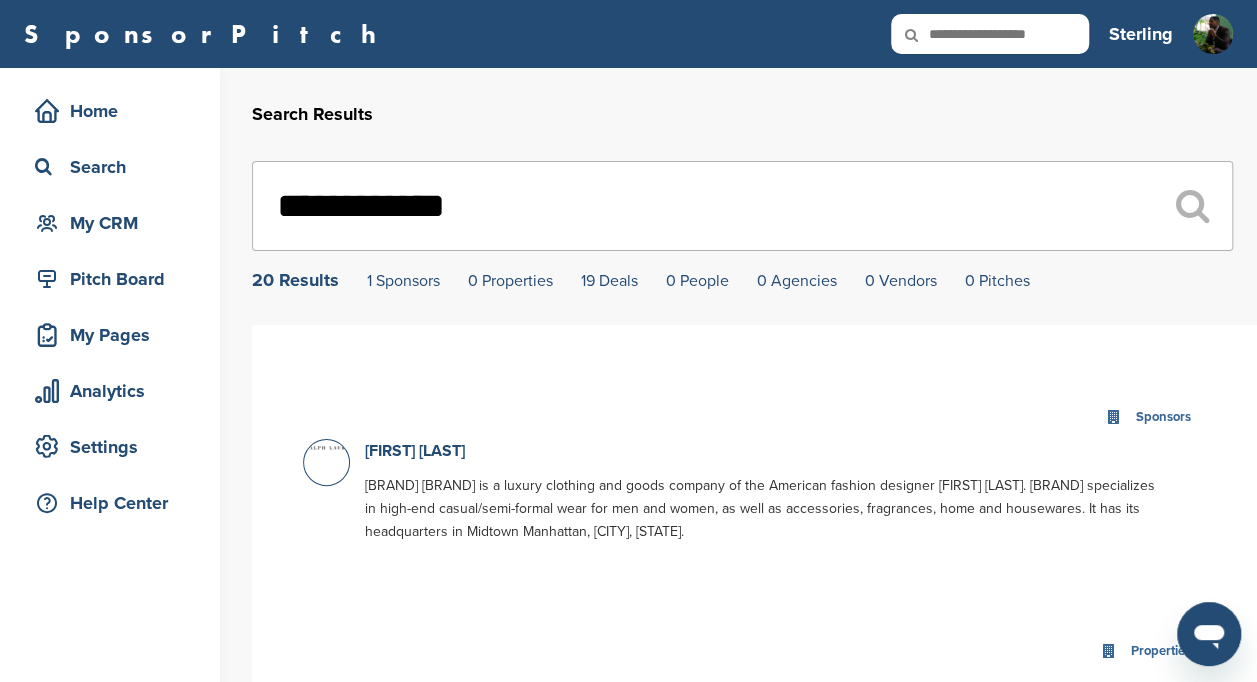 click on "[BRAND]
[BRAND] [BRAND] is a luxury clothing and goods company of the American fashion designer [FIRST] [LAST]. [BRAND] specializes in high-end casual/semi-formal wear for men and women, as well as accessories, fragrances, home and housewares. It has its headquarters in Midtown Manhattan, [CITY], [STATE]." at bounding box center (761, 496) 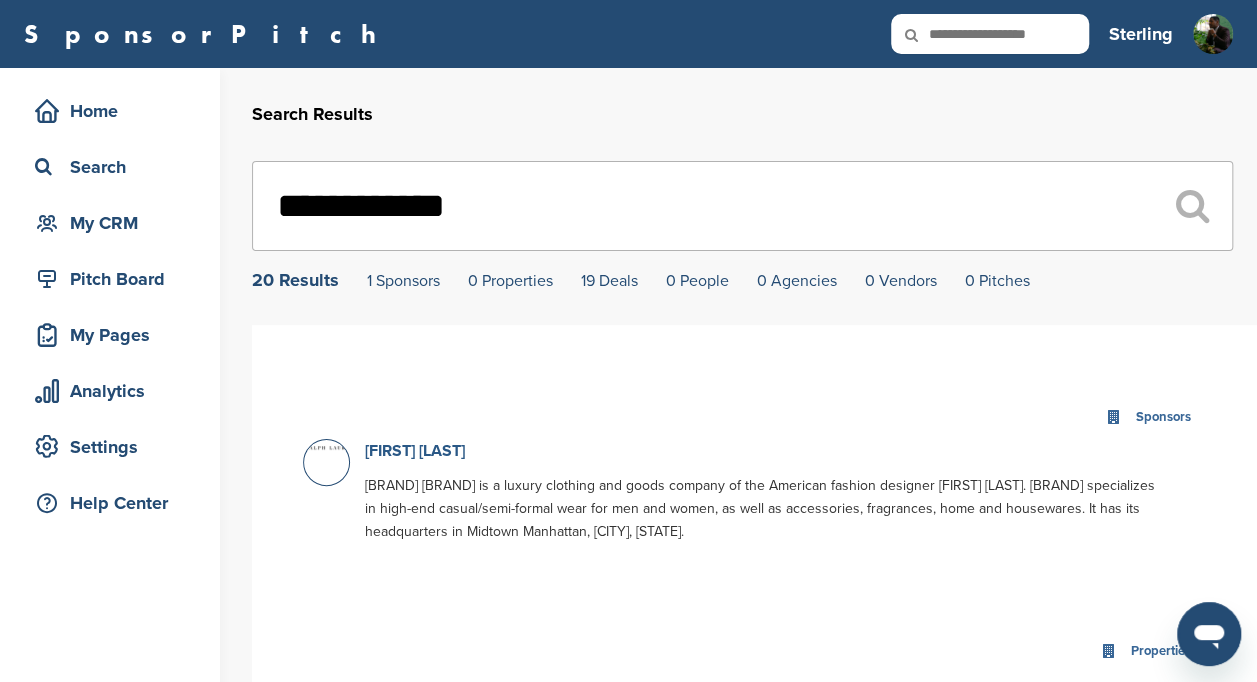 click on "Ralph Lauren" at bounding box center [415, 451] 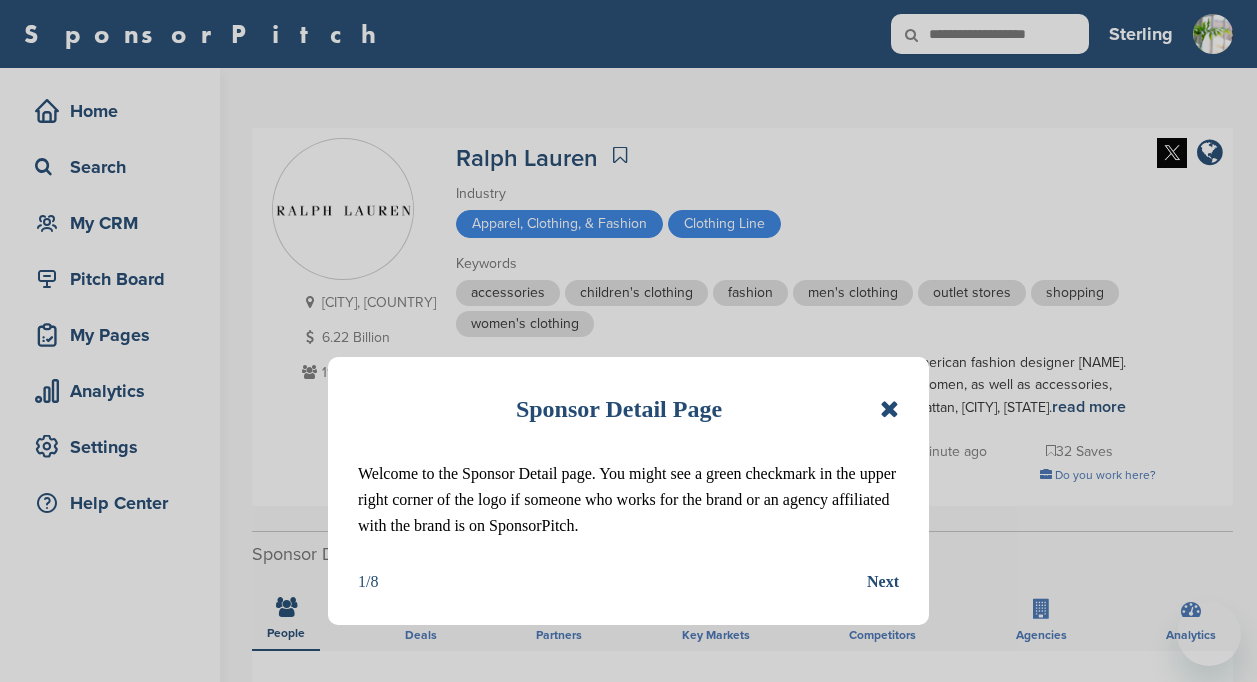 scroll, scrollTop: 0, scrollLeft: 0, axis: both 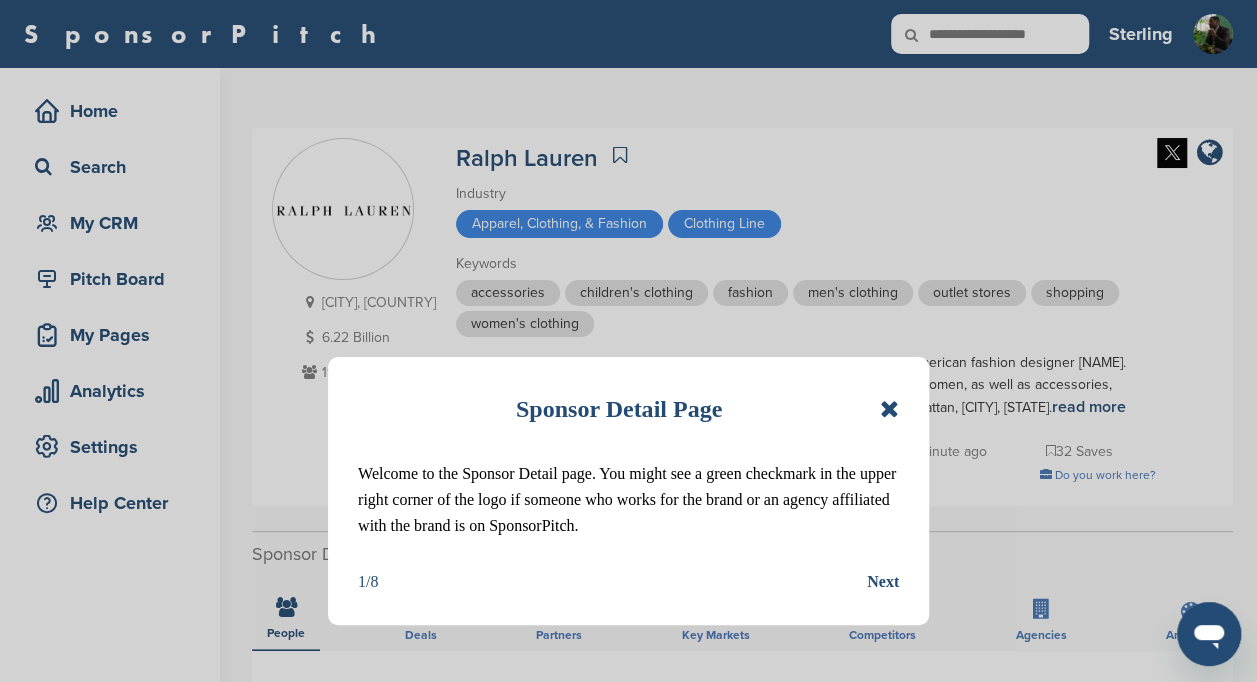 click at bounding box center (889, 409) 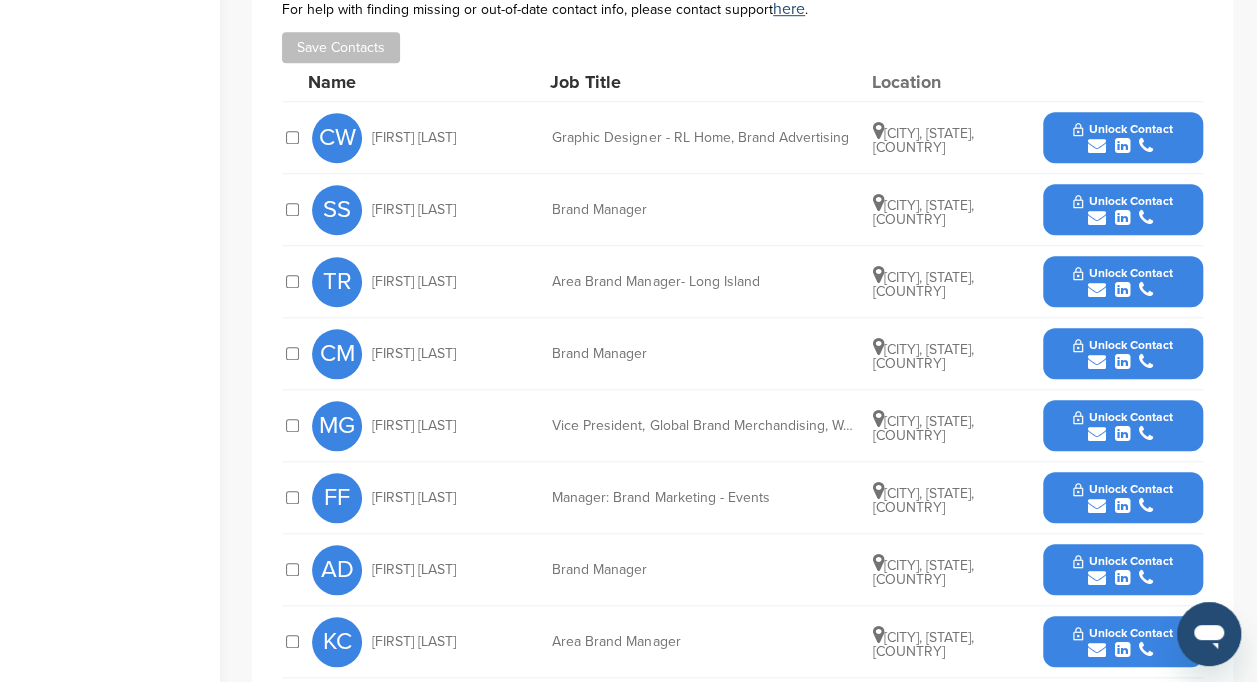 scroll, scrollTop: 695, scrollLeft: 0, axis: vertical 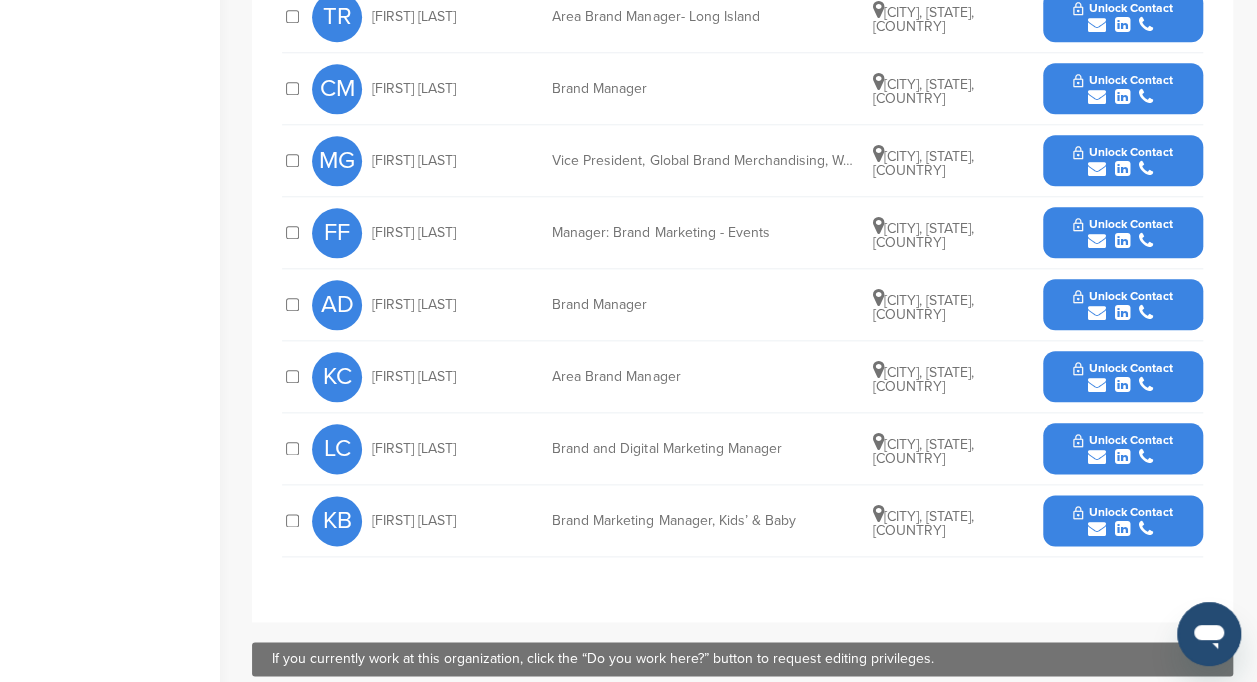 click on "Unlock Contact" at bounding box center [1122, 440] 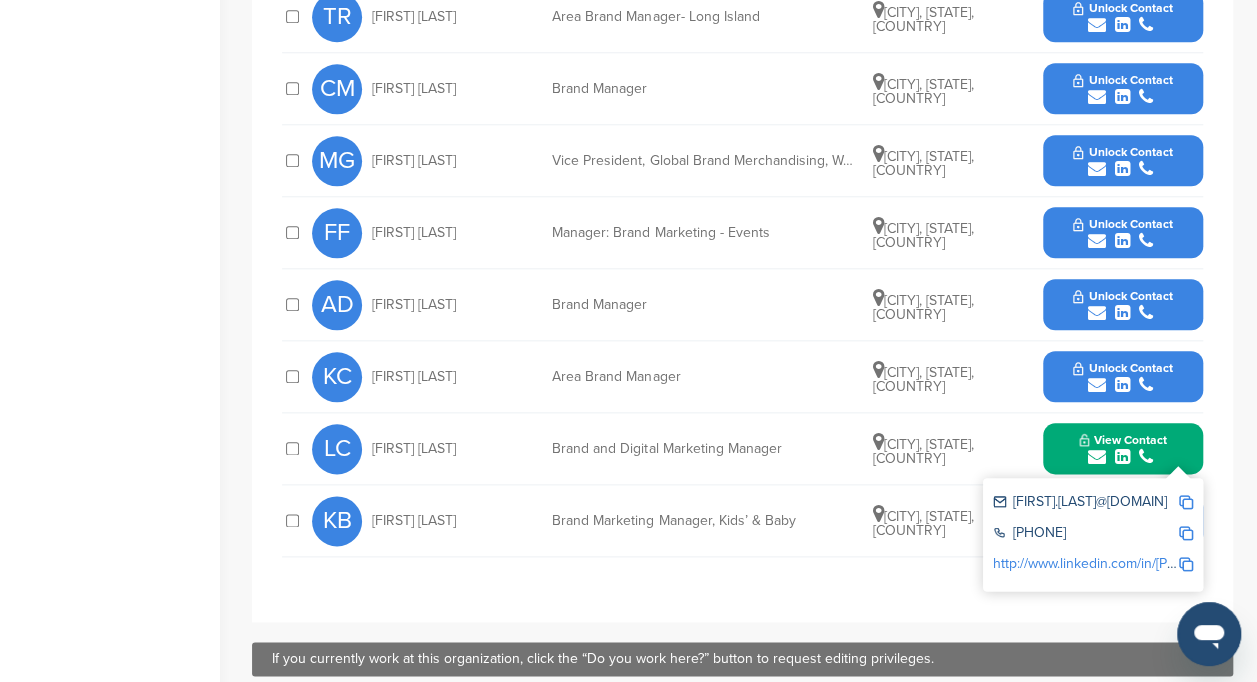 click at bounding box center [1186, 502] 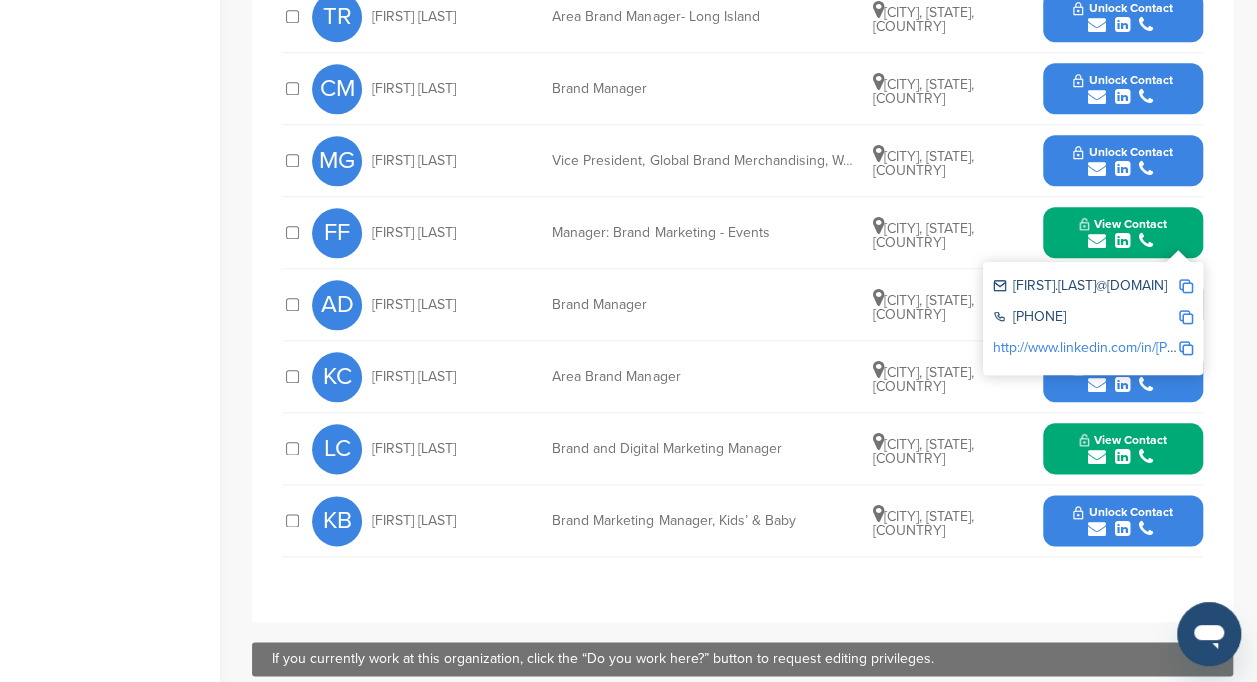 click at bounding box center [1186, 286] 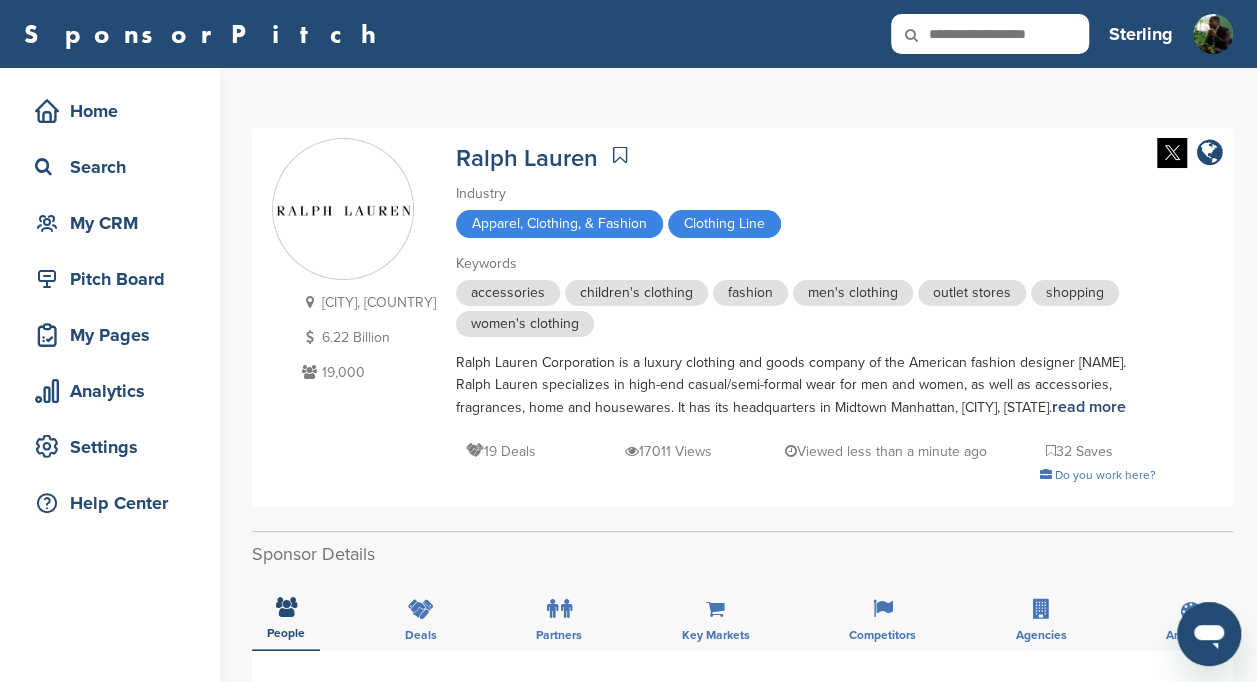 click at bounding box center [990, 34] 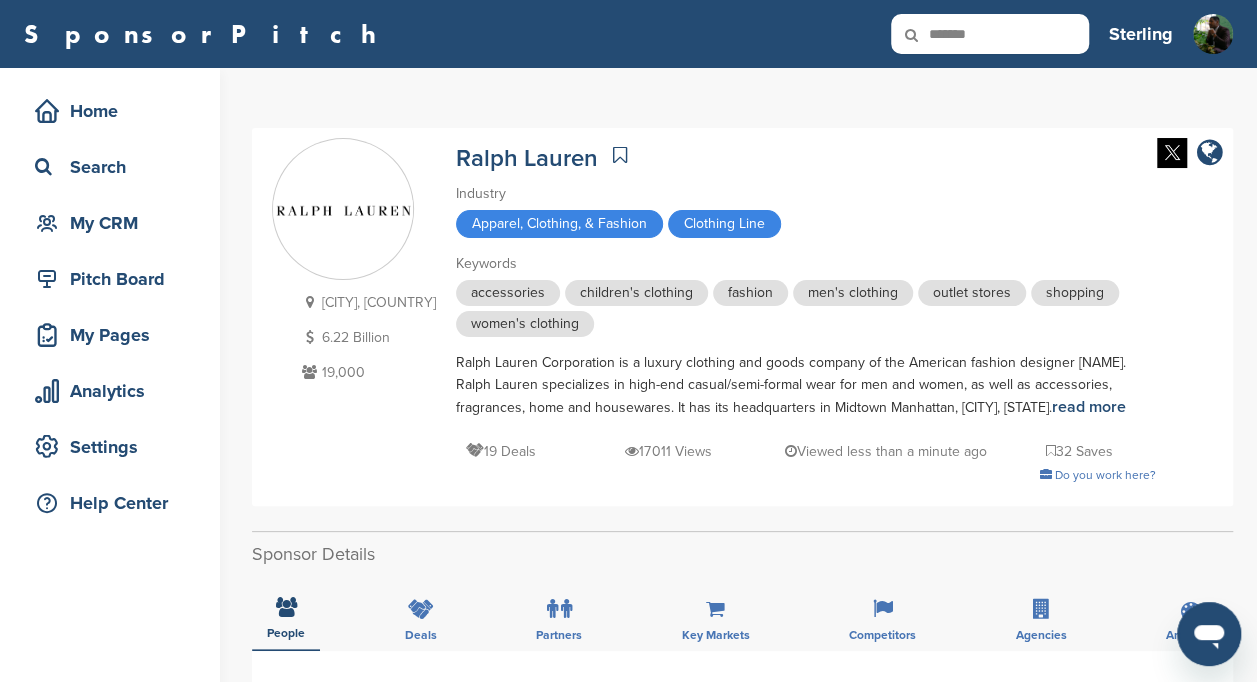 type on "*******" 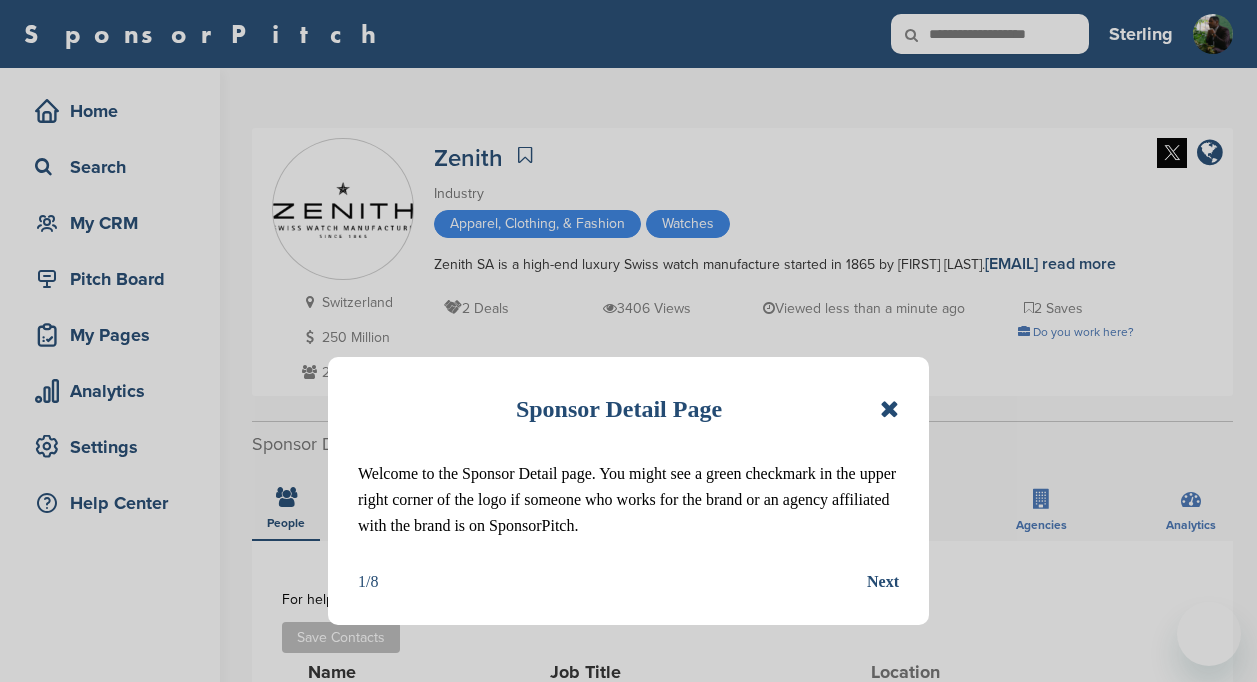 scroll, scrollTop: 519, scrollLeft: 0, axis: vertical 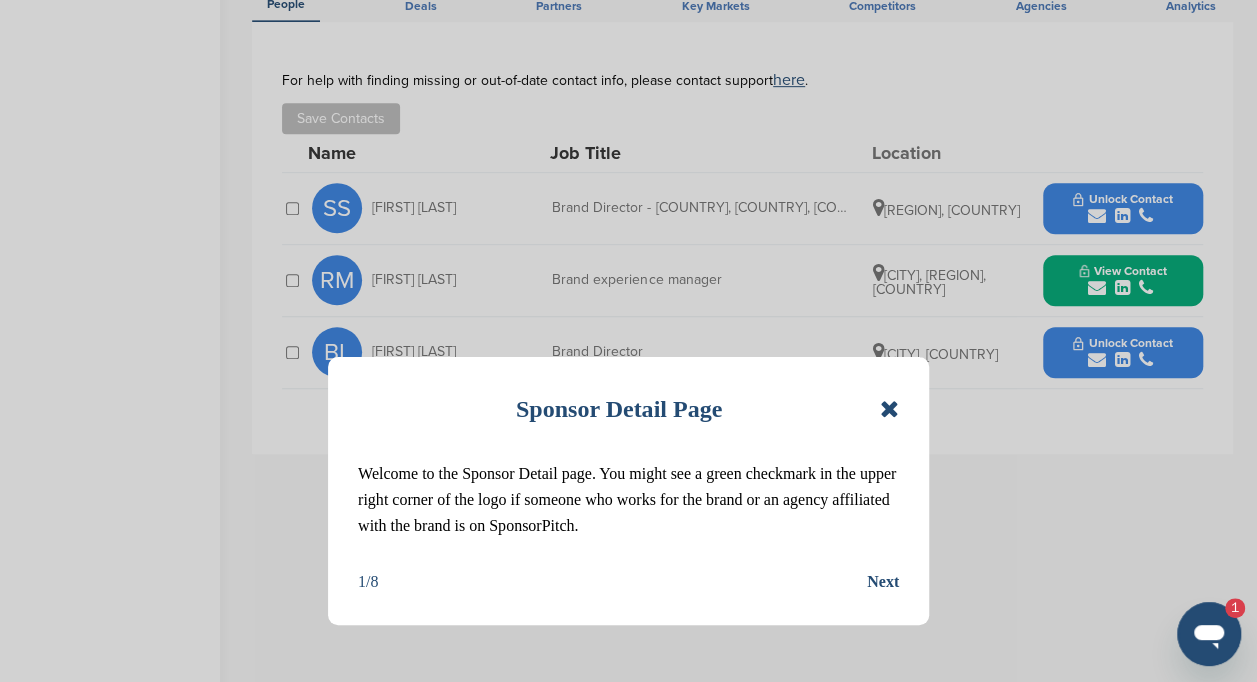 click at bounding box center (889, 409) 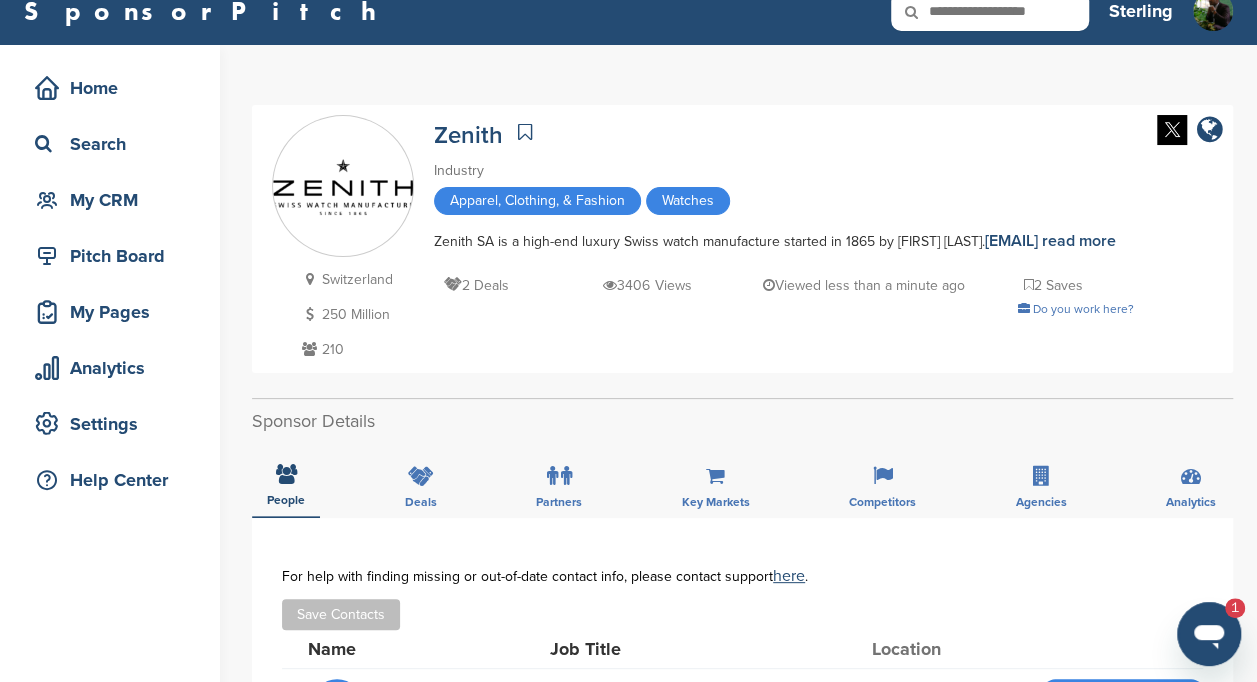 scroll, scrollTop: 4, scrollLeft: 0, axis: vertical 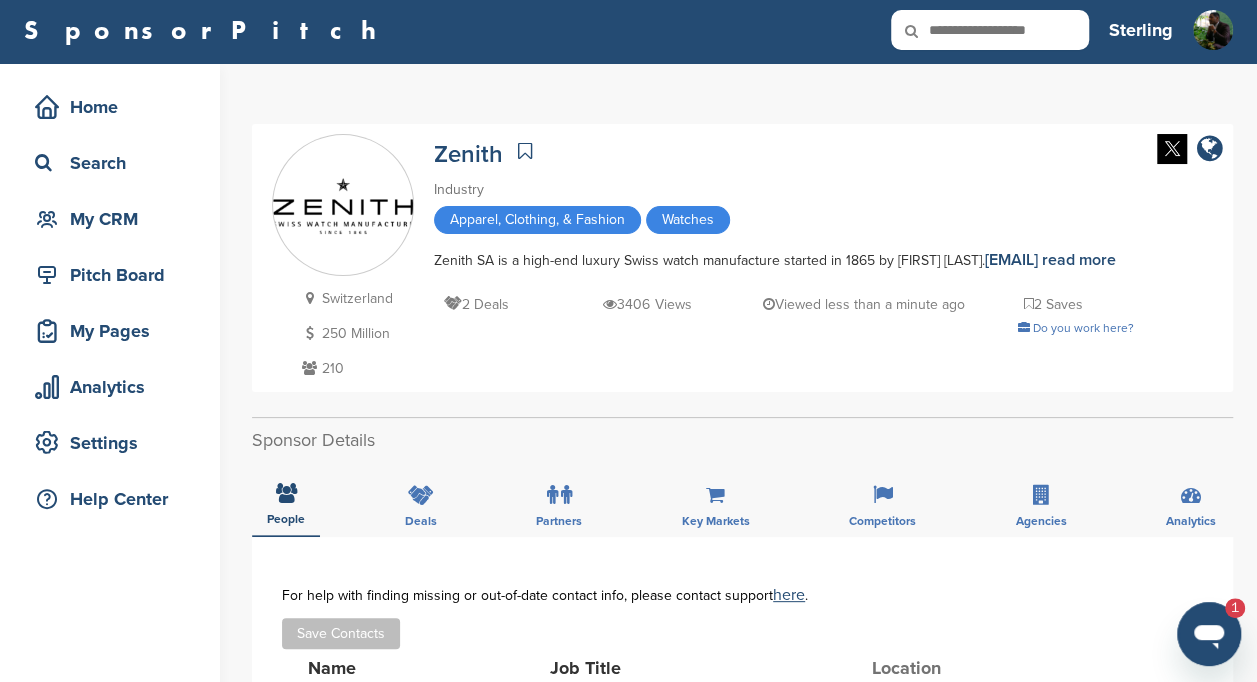 click at bounding box center [990, 30] 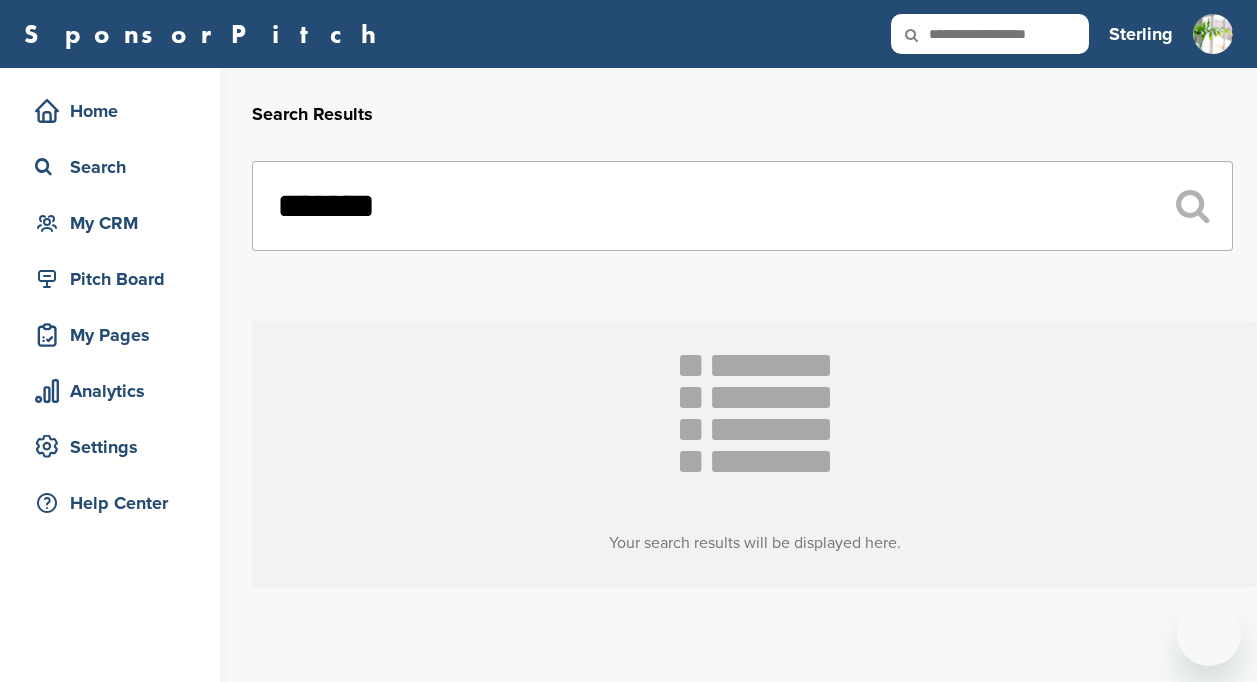 scroll, scrollTop: 0, scrollLeft: 0, axis: both 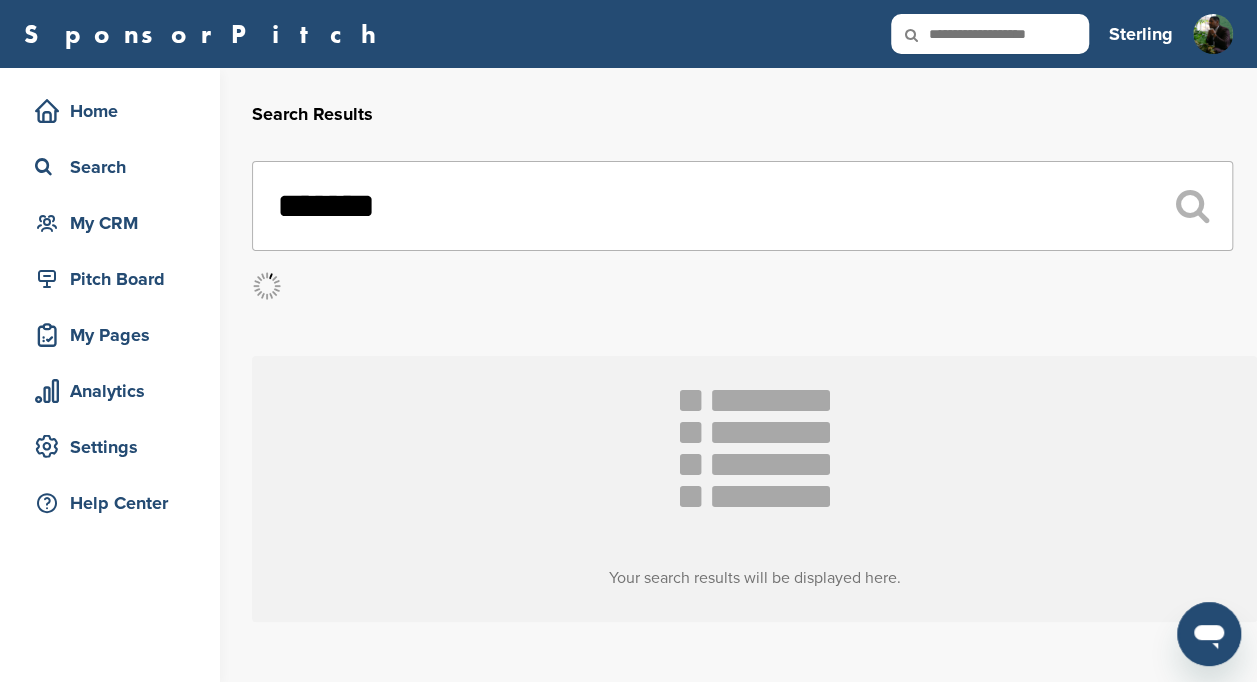 click at bounding box center (990, 34) 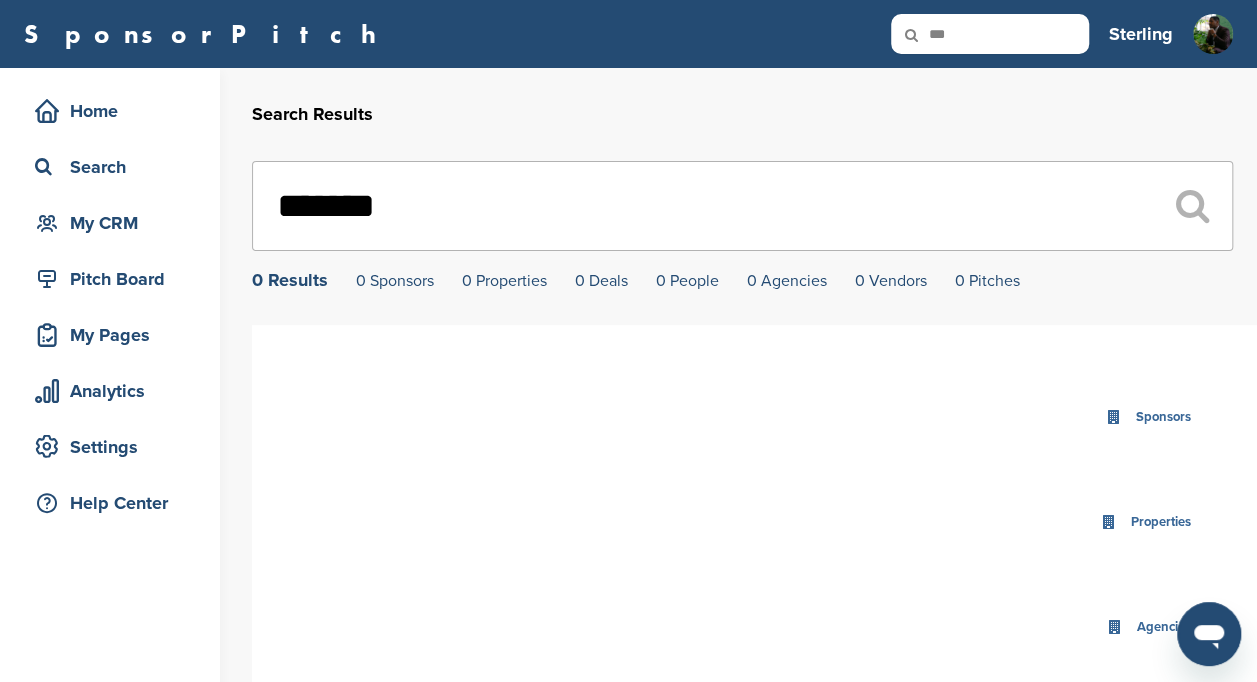 type on "***" 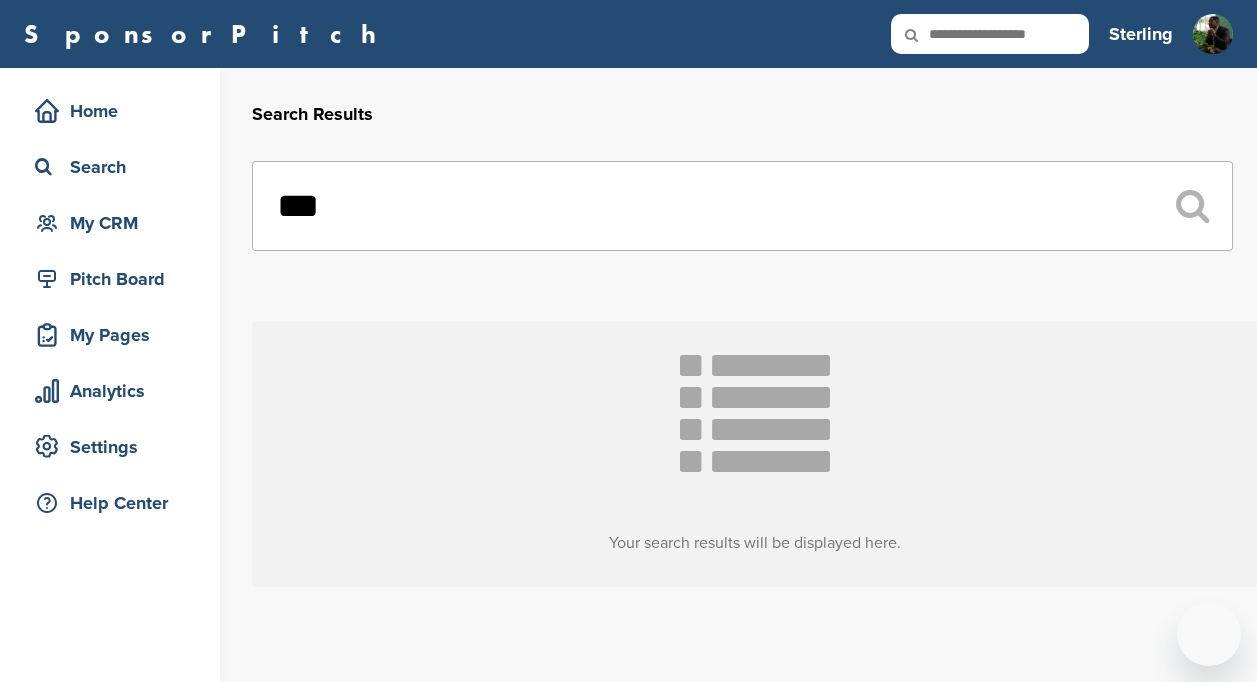scroll, scrollTop: 0, scrollLeft: 0, axis: both 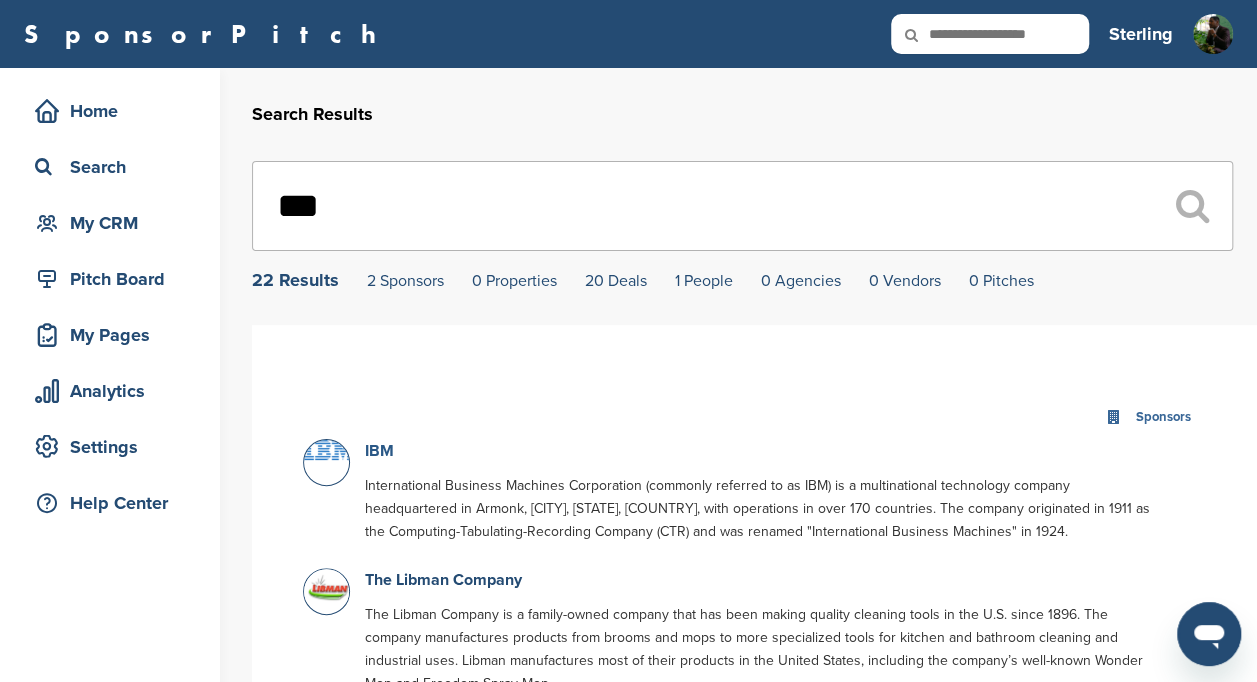 click on "IBM" at bounding box center (379, 451) 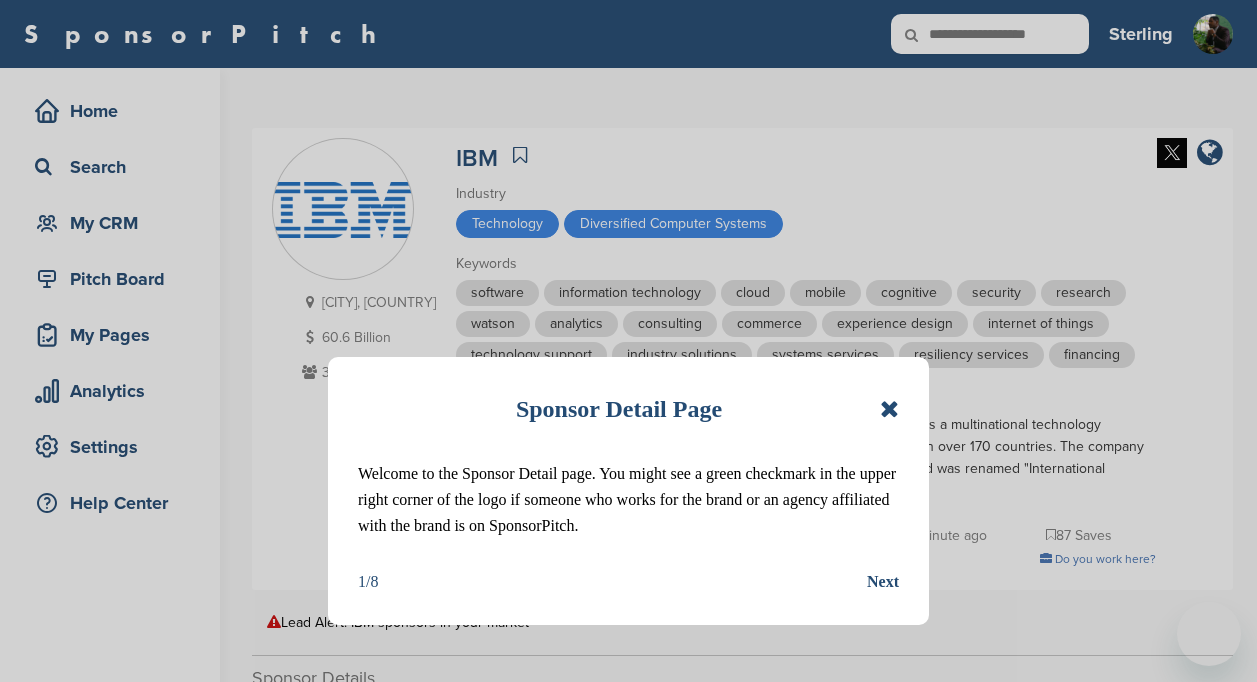 scroll, scrollTop: 0, scrollLeft: 0, axis: both 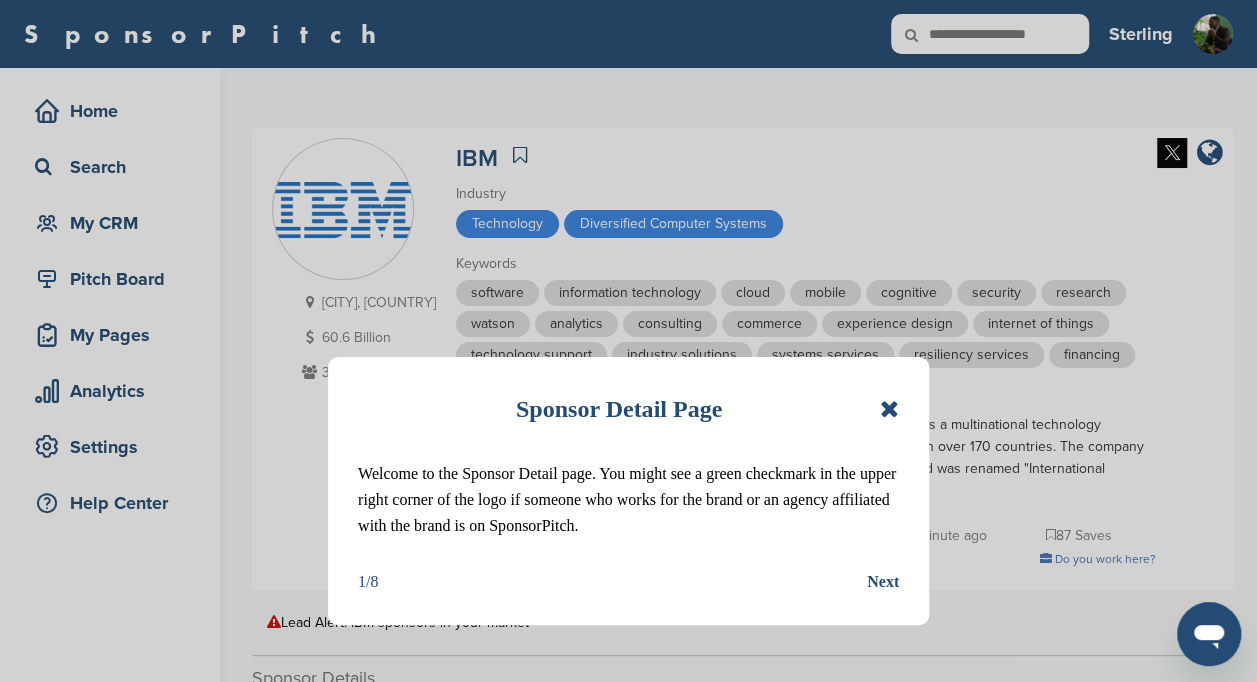click at bounding box center (889, 409) 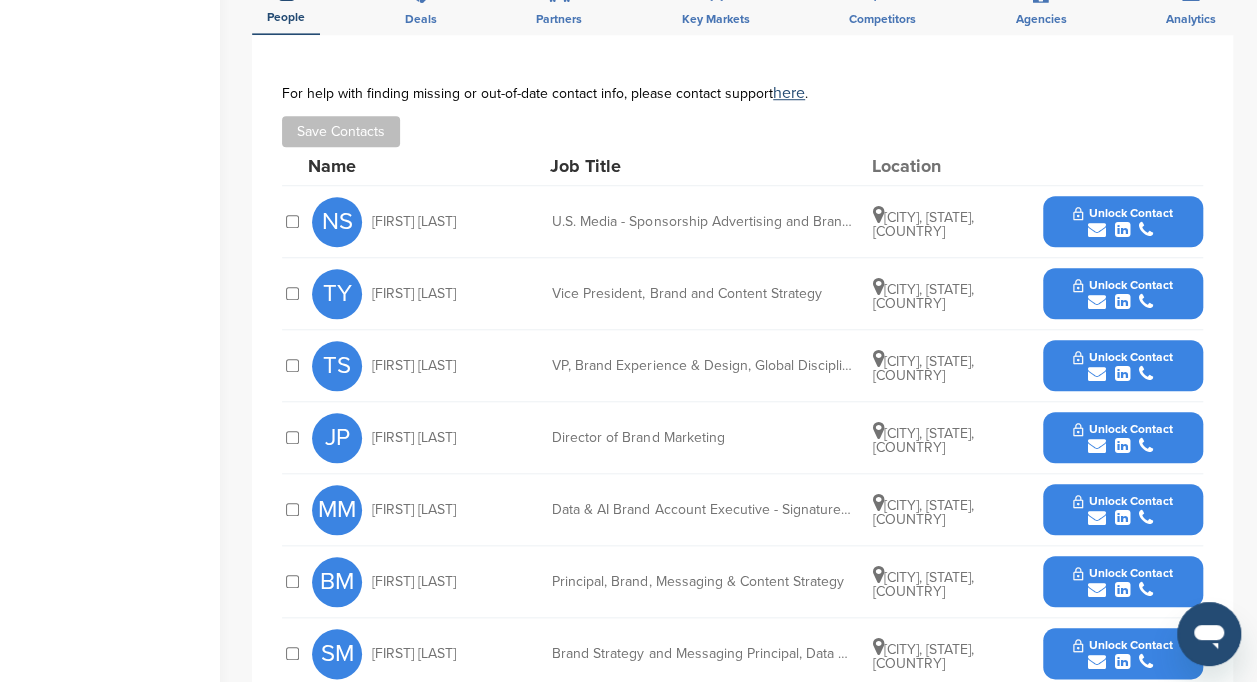 scroll, scrollTop: 718, scrollLeft: 0, axis: vertical 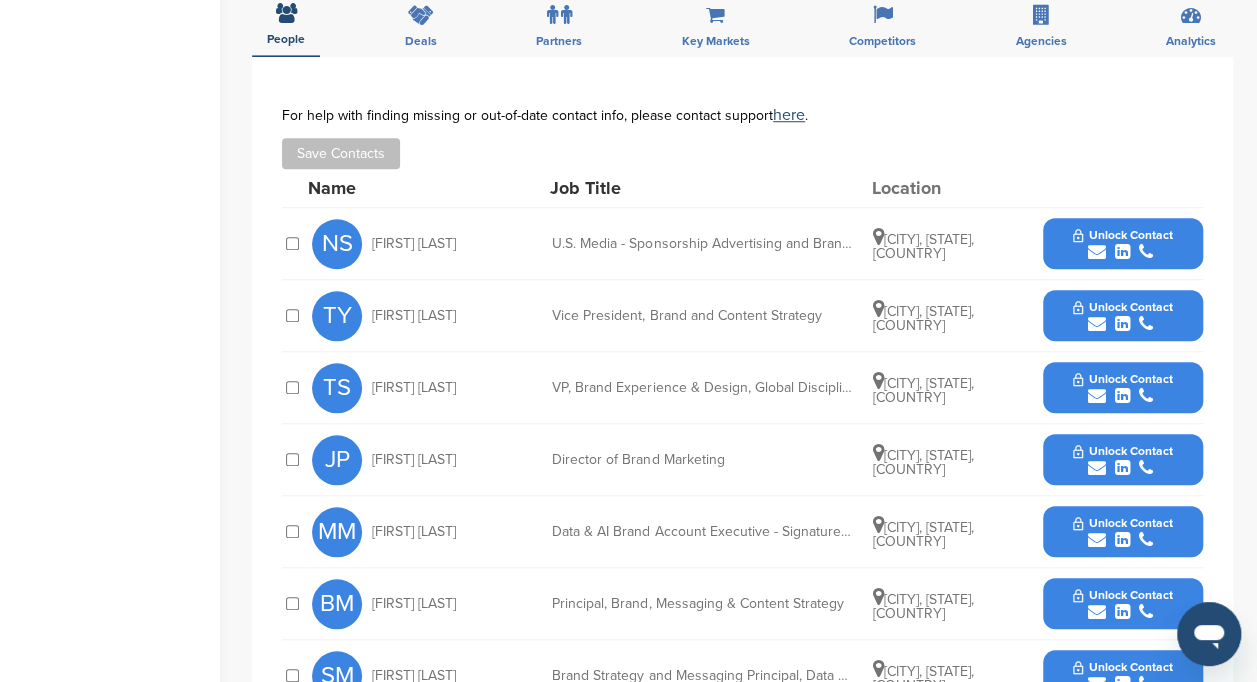 click at bounding box center (1097, 252) 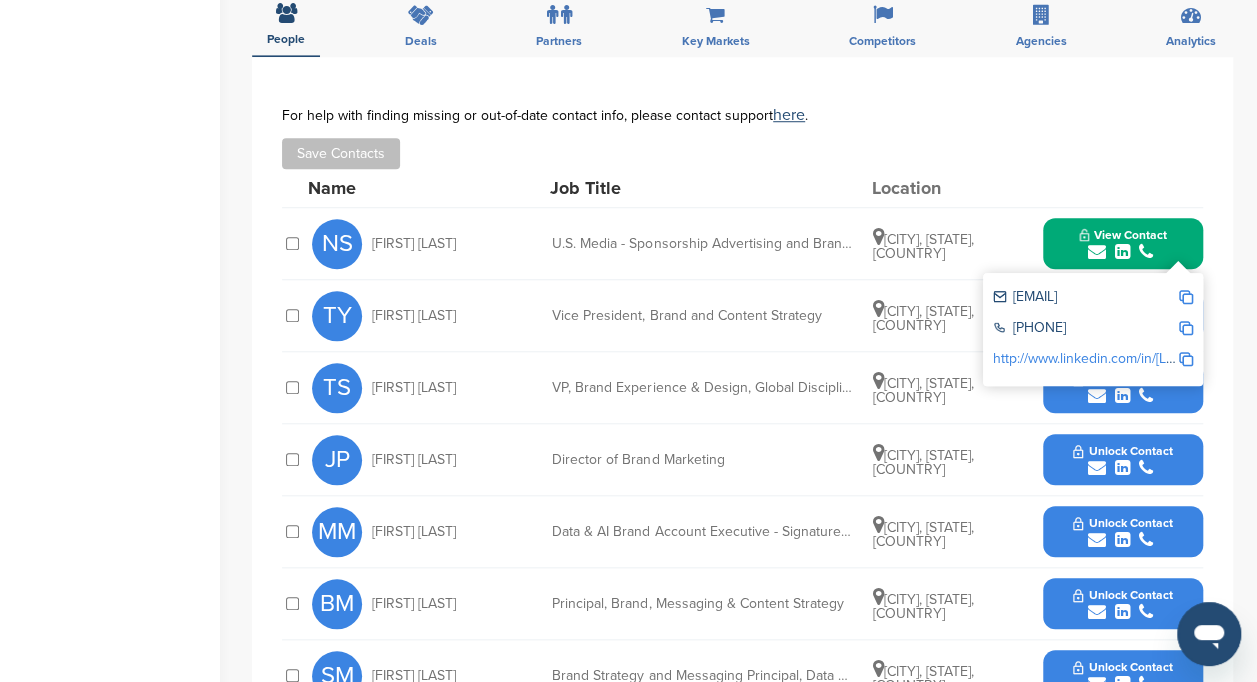 click on "Save Contacts" at bounding box center (742, 153) 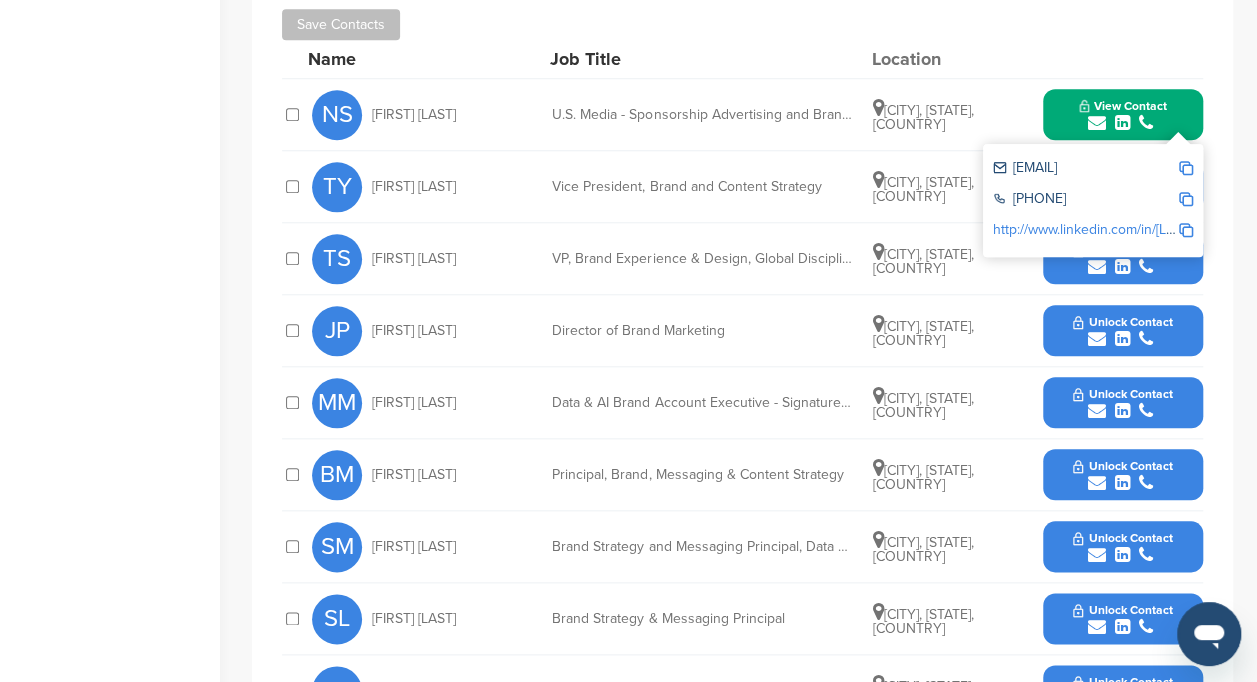 scroll, scrollTop: 849, scrollLeft: 0, axis: vertical 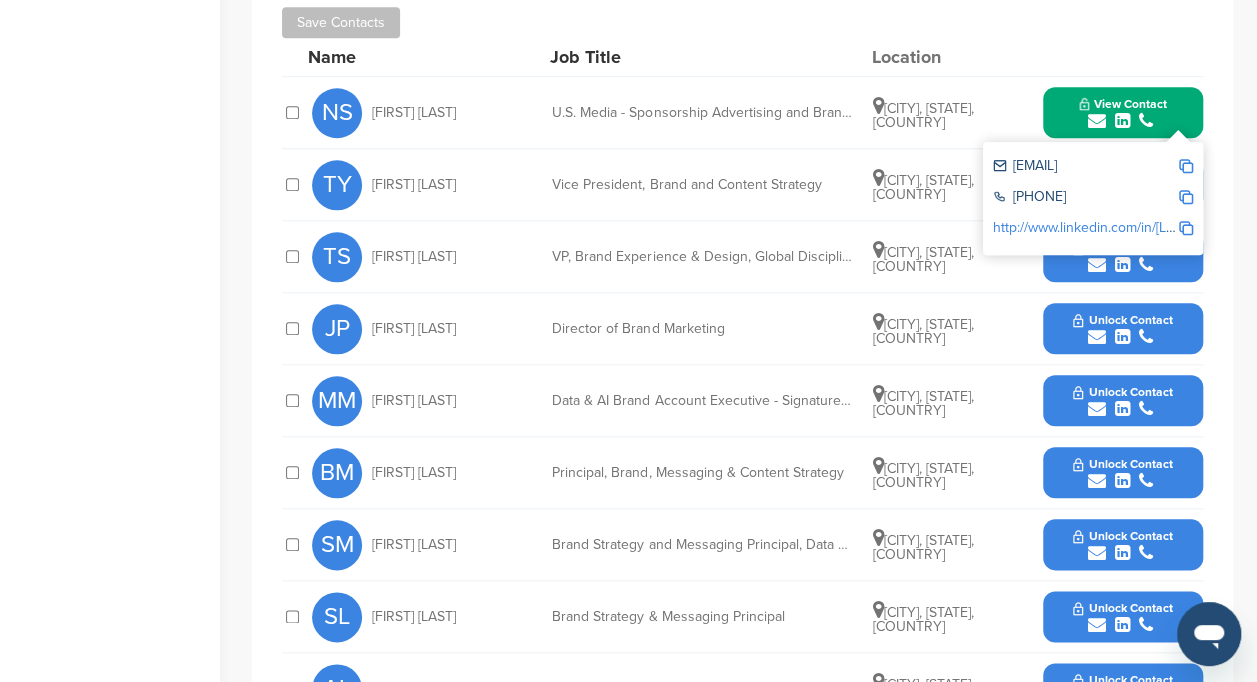click on "[FIRST] [LAST]" at bounding box center (422, 401) 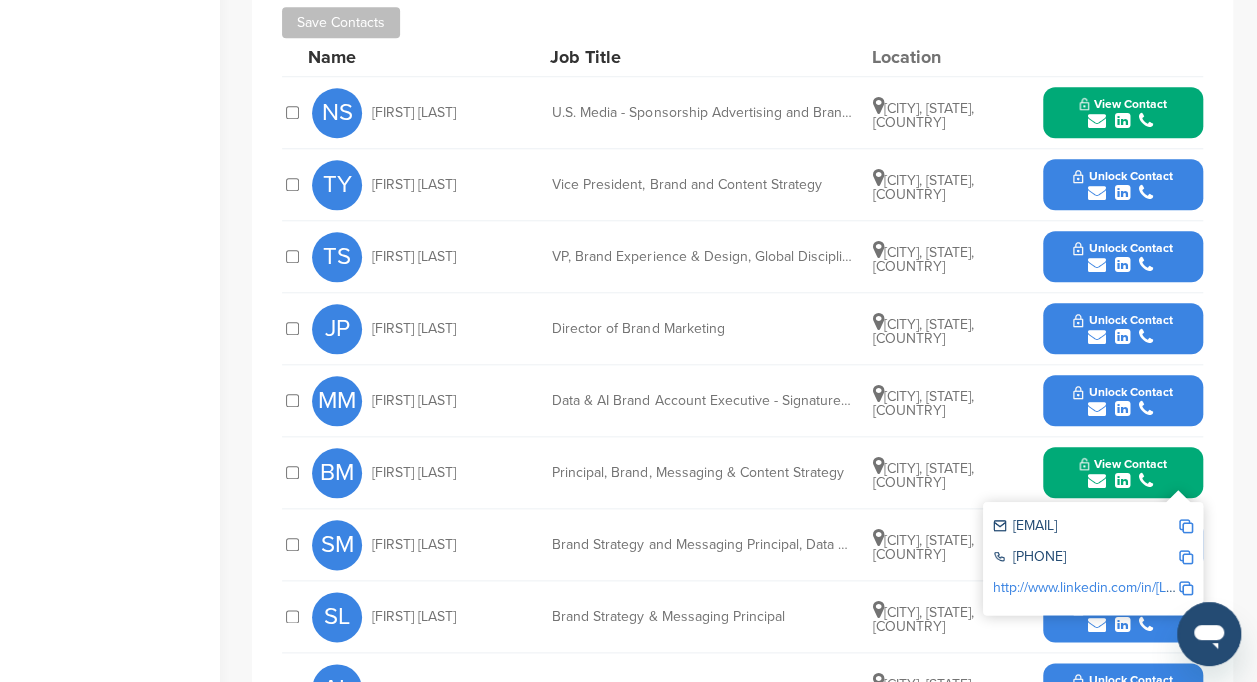 click at bounding box center (1186, 526) 